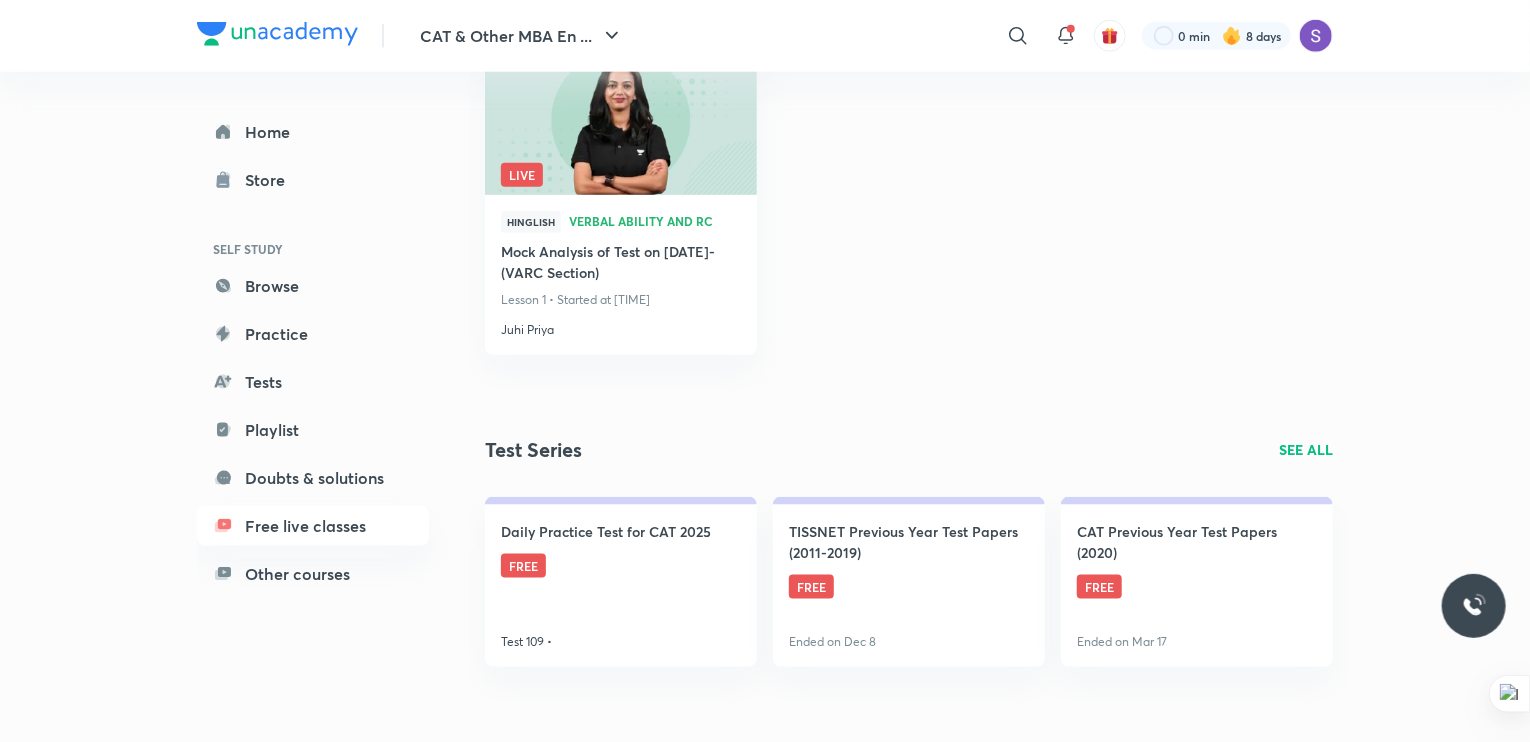scroll, scrollTop: 1194, scrollLeft: 0, axis: vertical 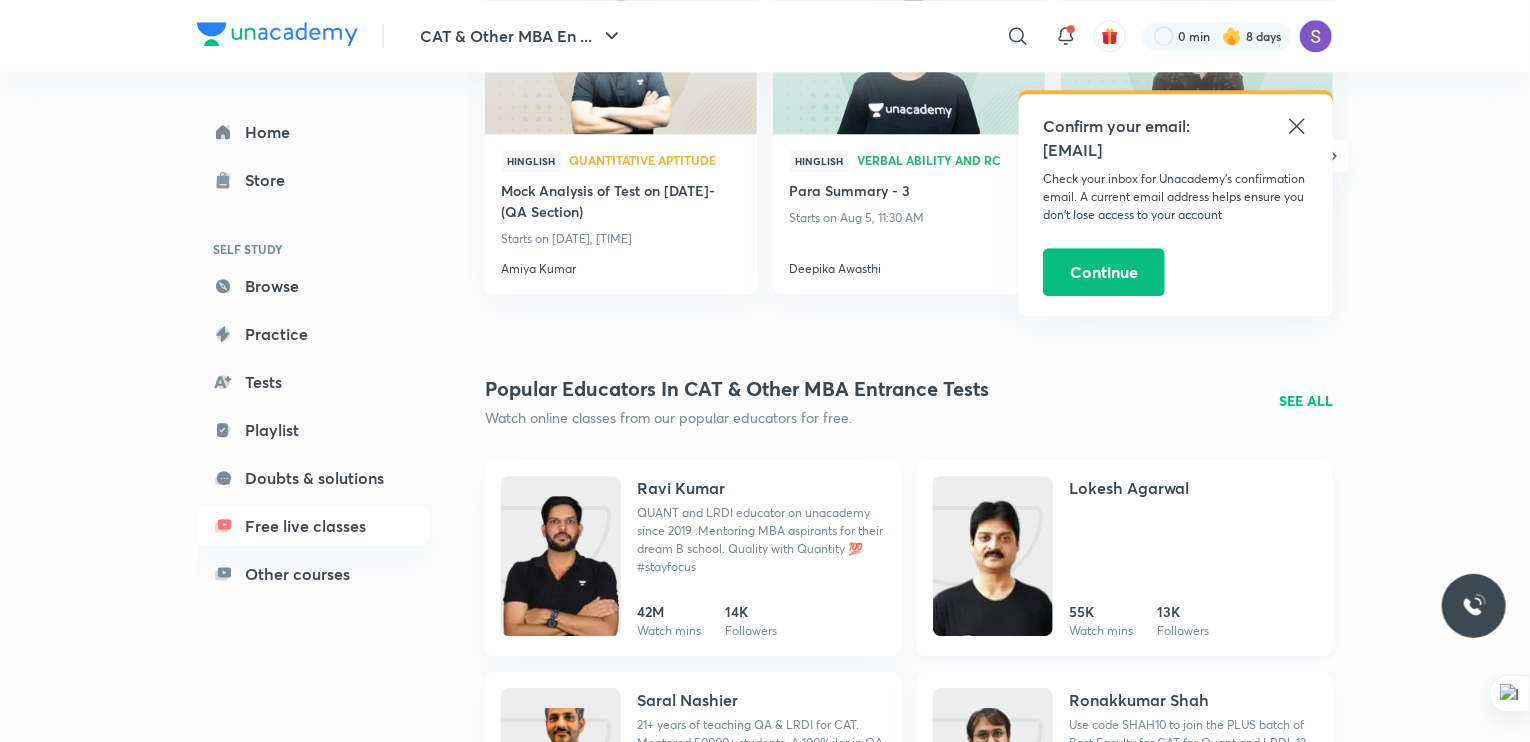 click on "Lokesh Agarwal" at bounding box center [1129, 488] 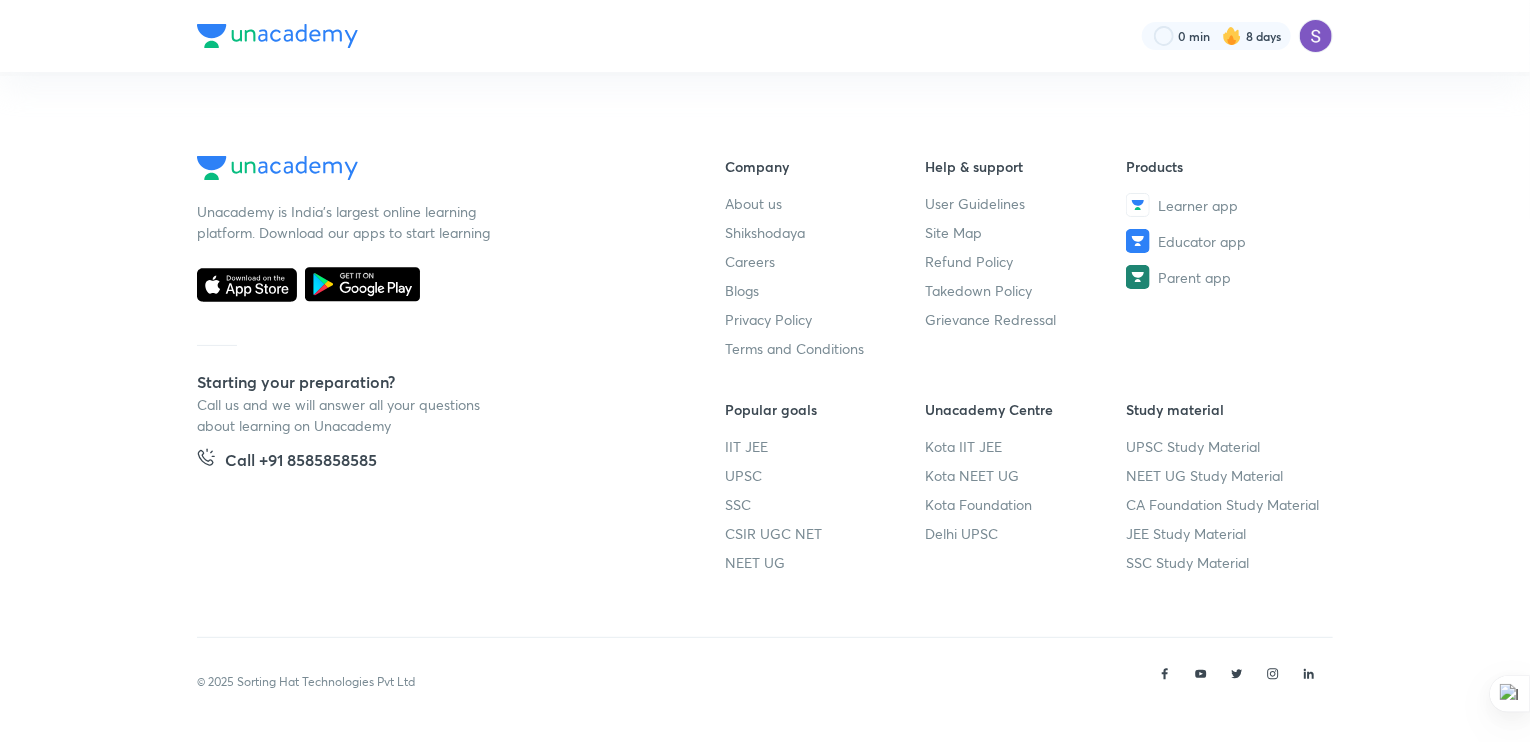 scroll, scrollTop: 0, scrollLeft: 0, axis: both 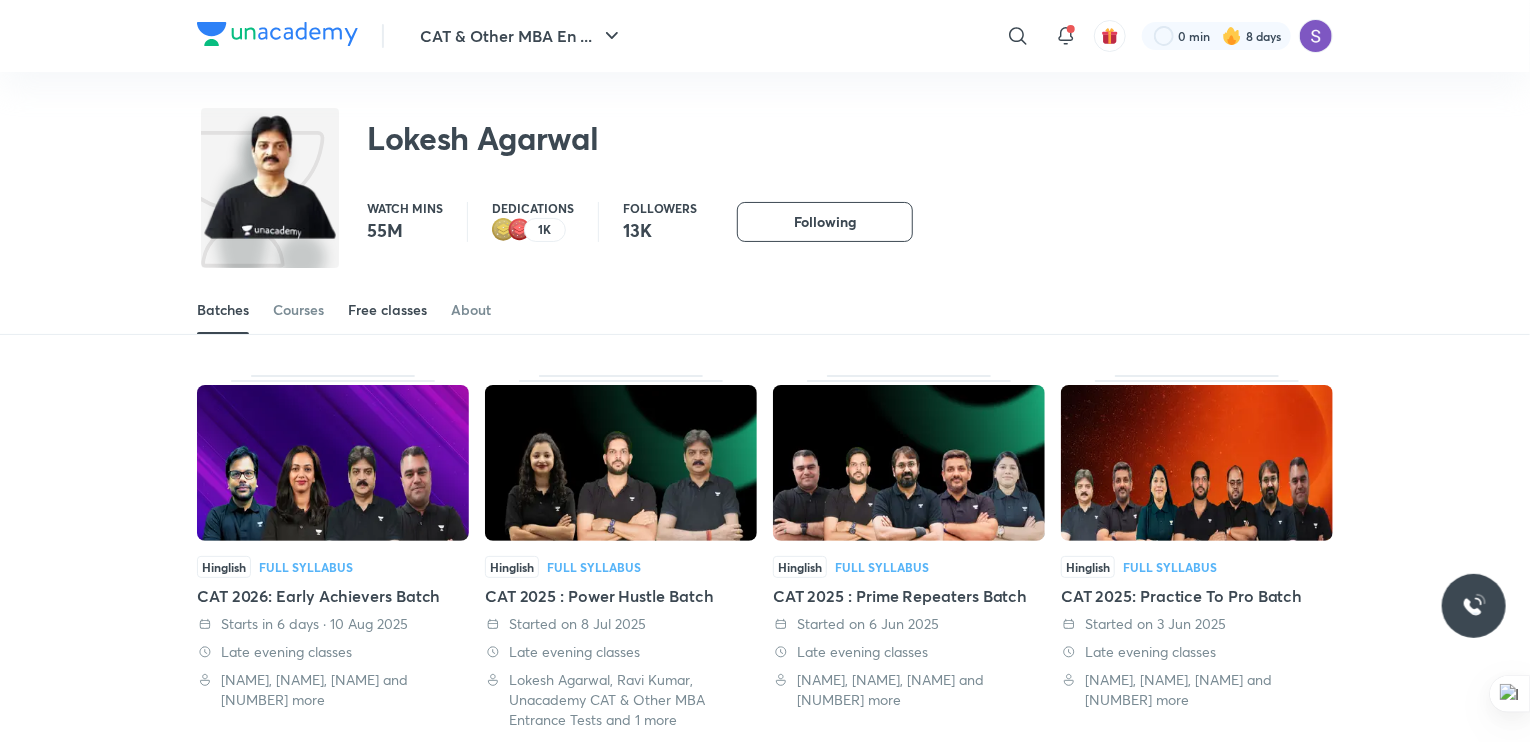 click on "Free classes" at bounding box center [387, 310] 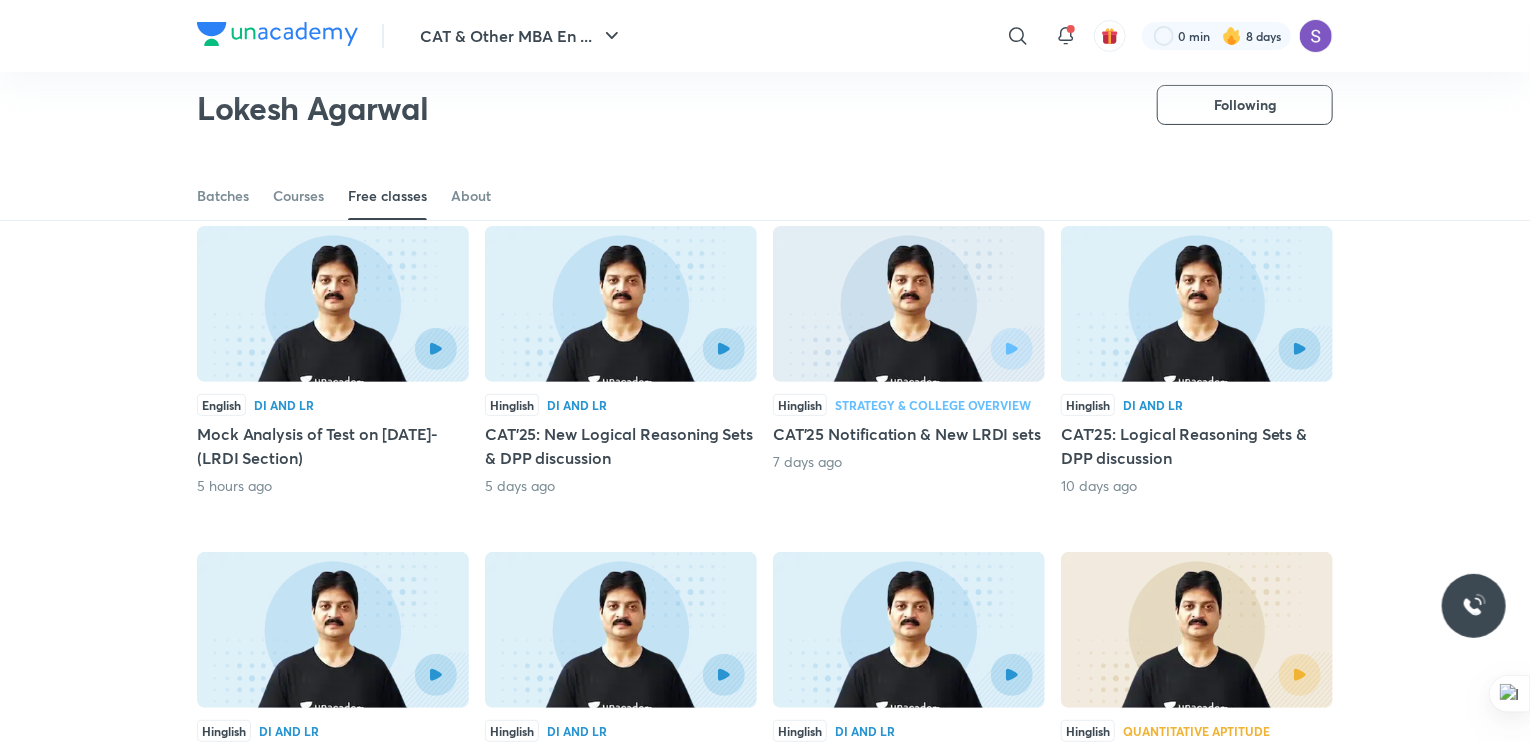 scroll, scrollTop: 156, scrollLeft: 0, axis: vertical 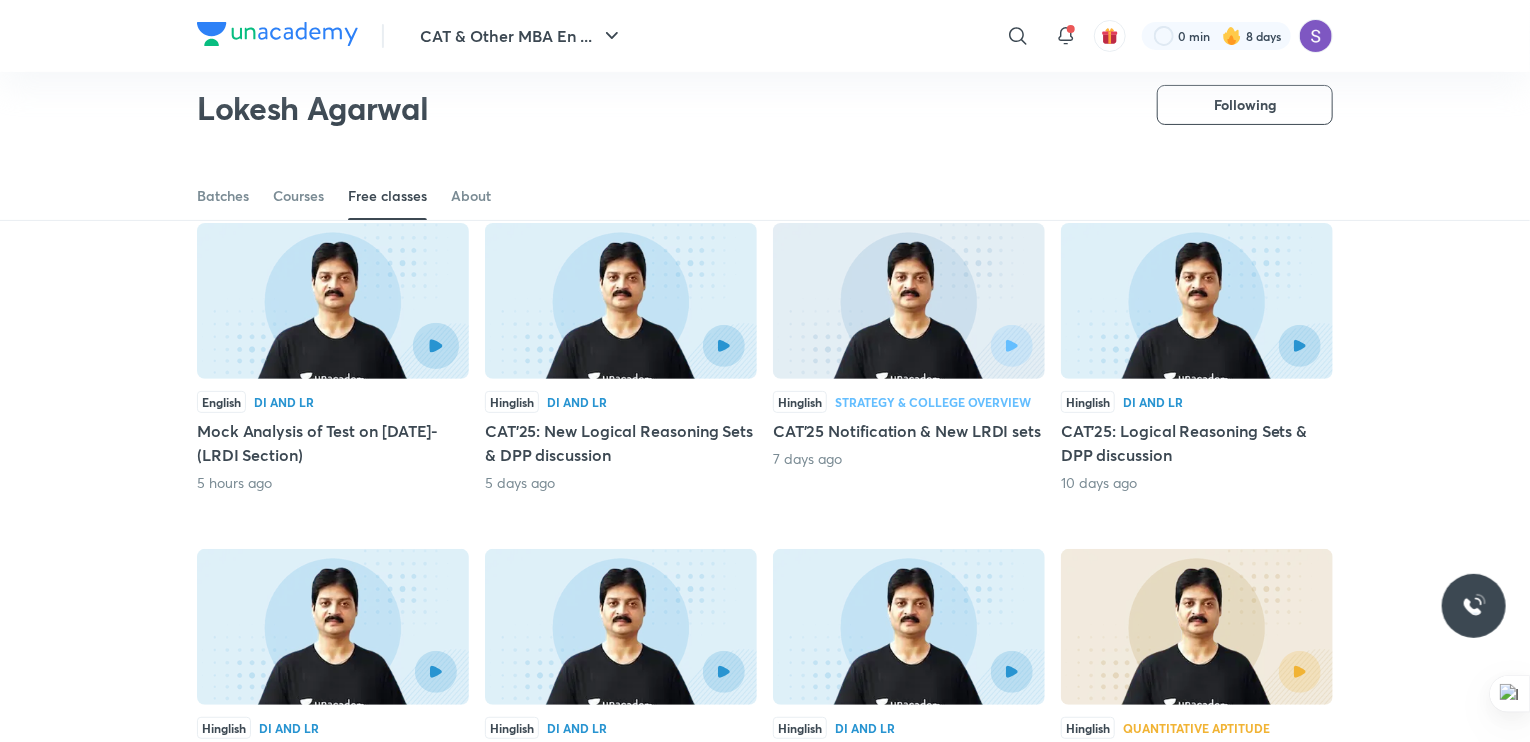 click 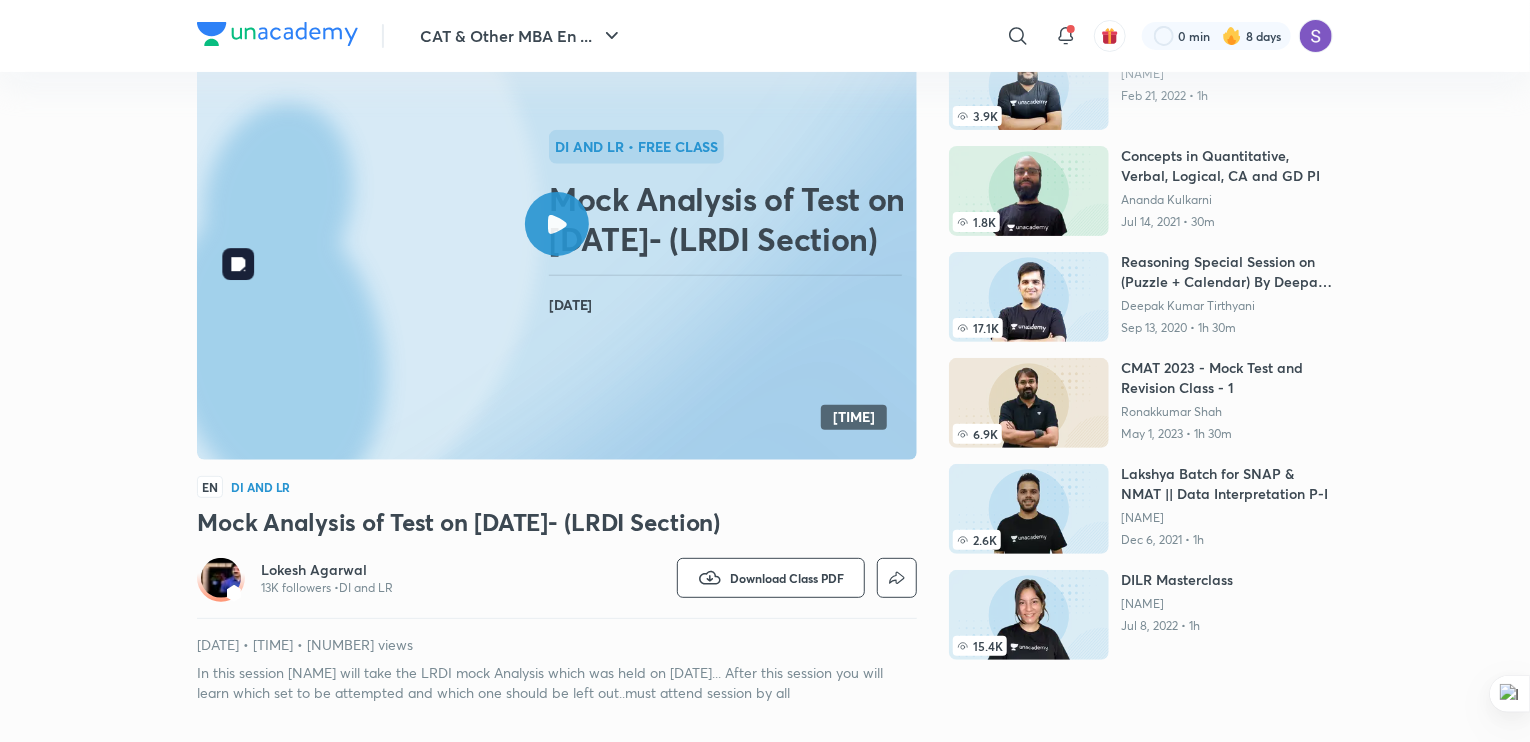 scroll, scrollTop: 0, scrollLeft: 0, axis: both 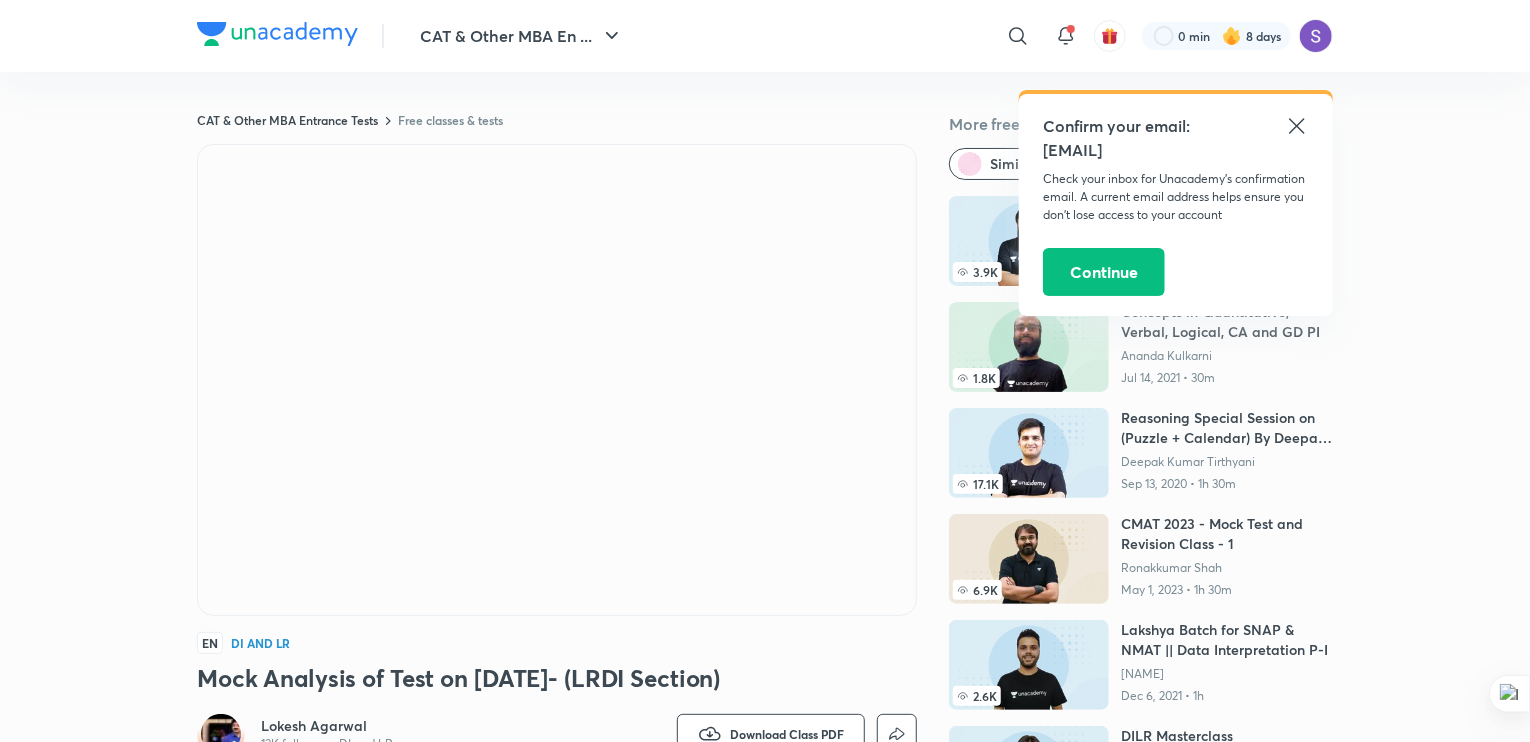 click on "Confirm your email:   [EMAIL] Check your inbox for Unacademy’s confirmation email. A current email address helps ensure you don’t lose access to your account Continue" at bounding box center (1176, 205) 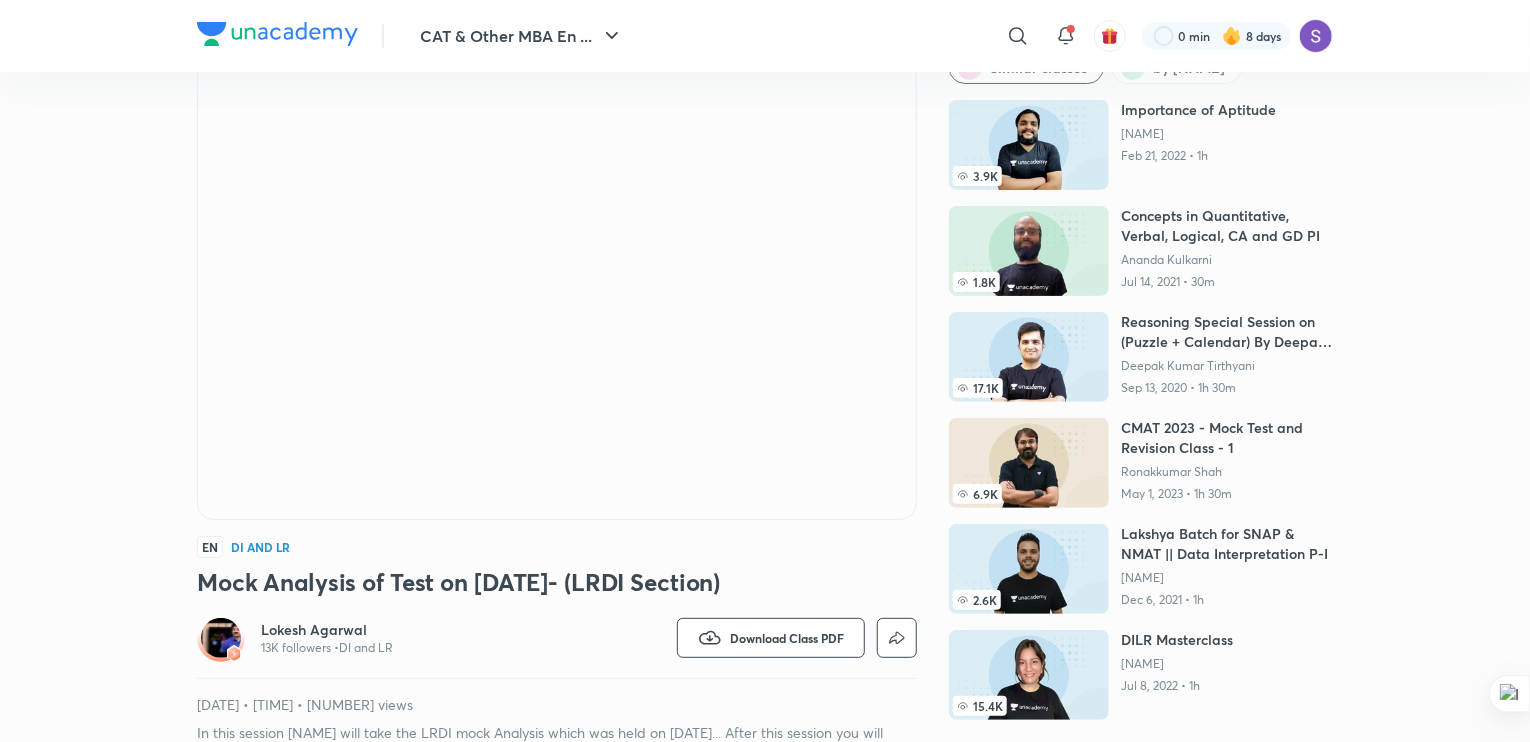 scroll, scrollTop: 104, scrollLeft: 0, axis: vertical 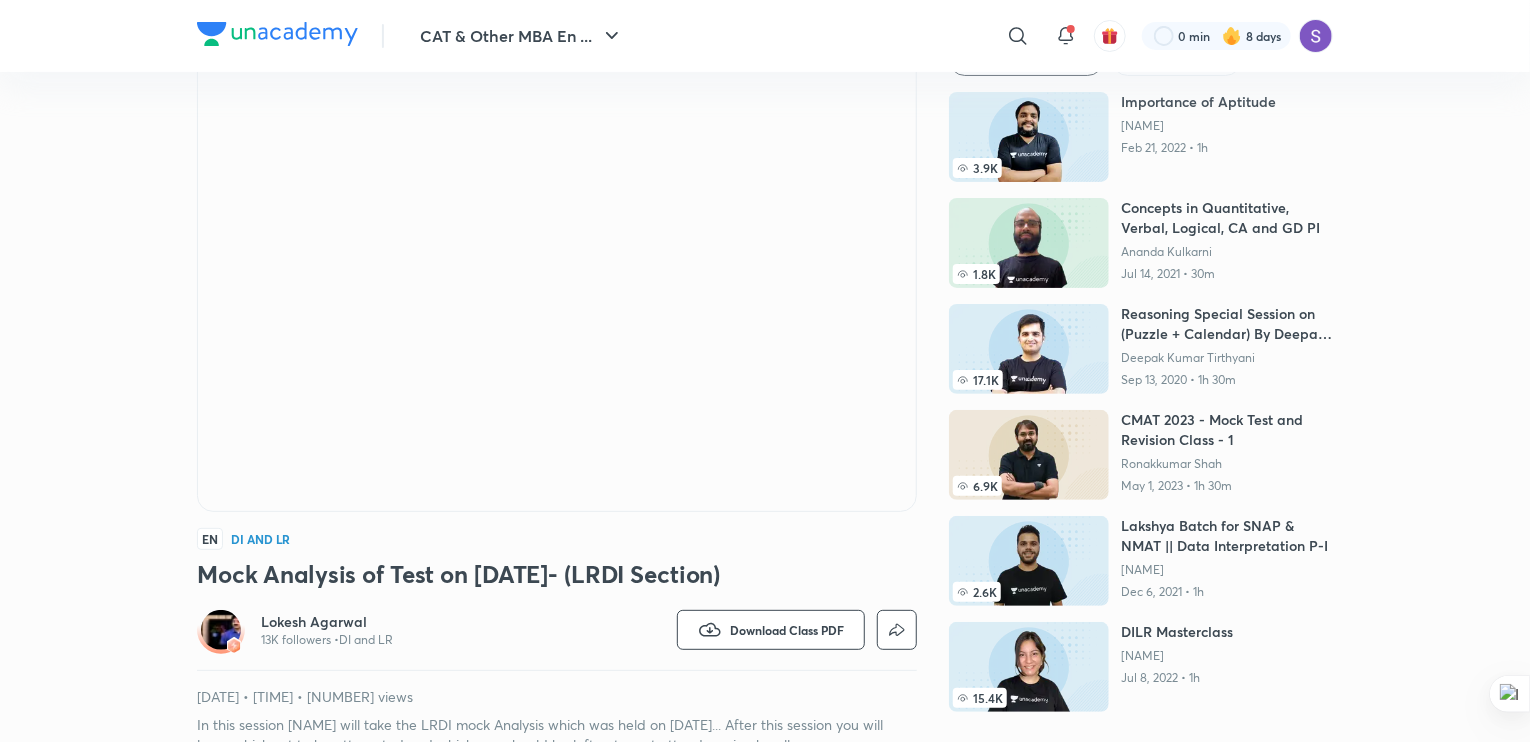 click on "Lokesh Agarwal" at bounding box center [327, 622] 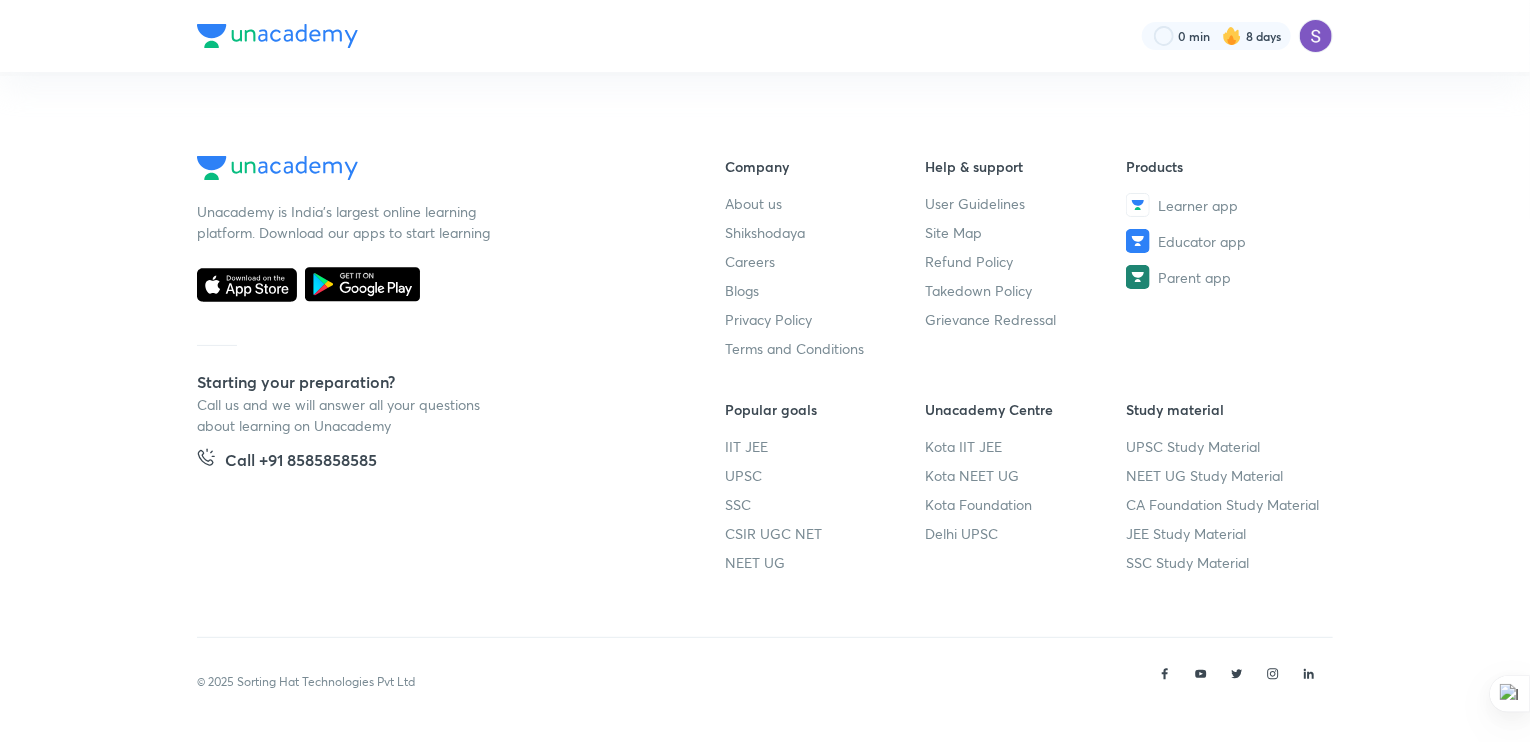scroll, scrollTop: 0, scrollLeft: 0, axis: both 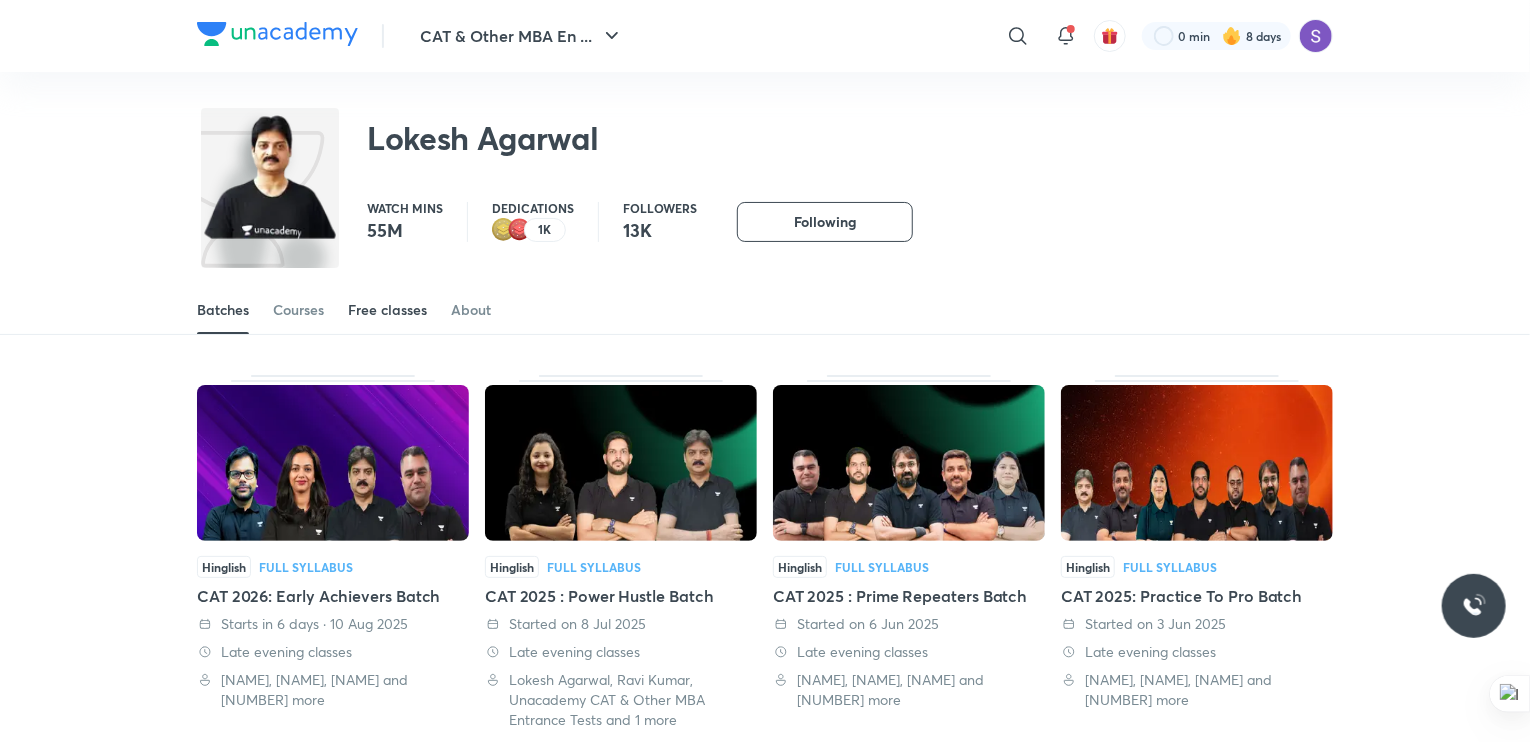 click on "Free classes" at bounding box center (387, 310) 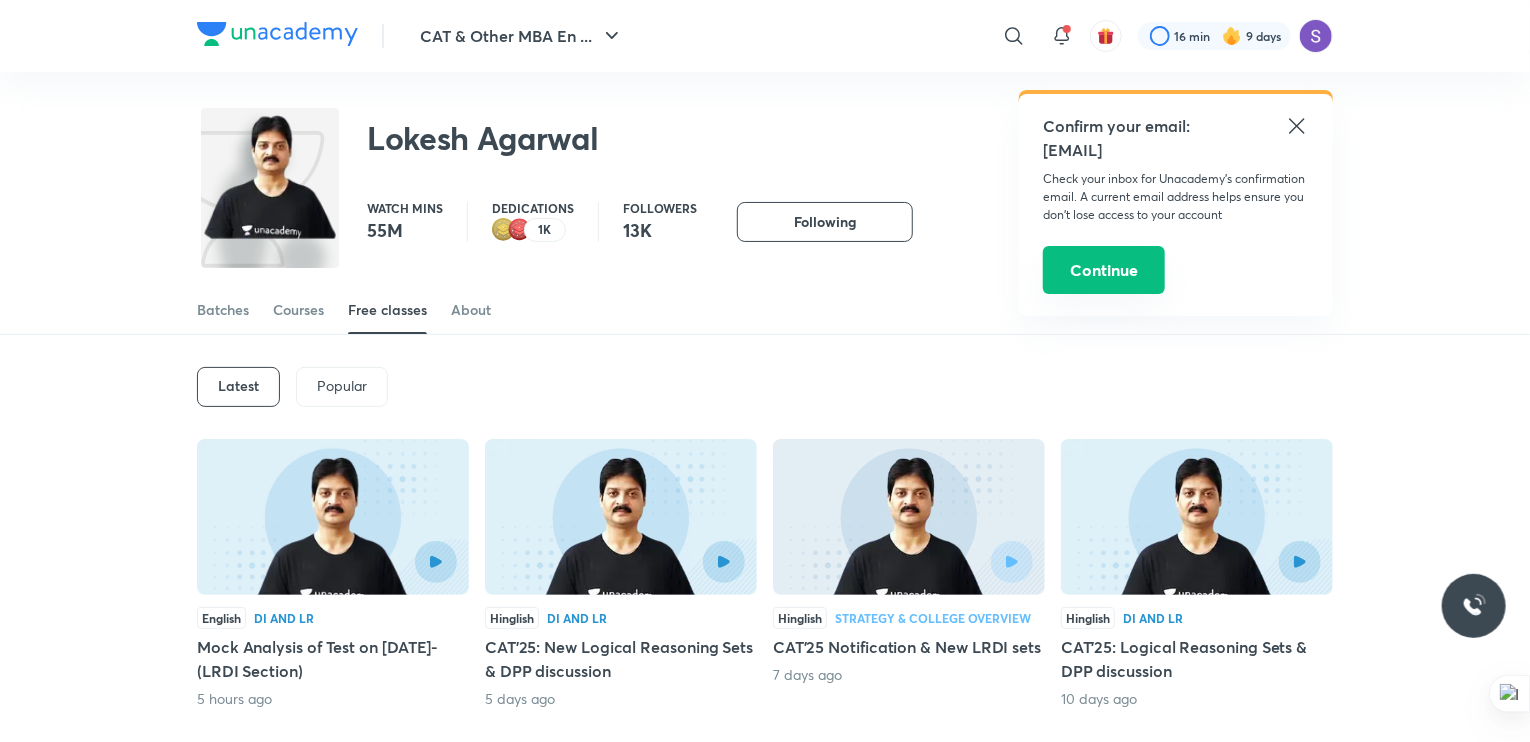 scroll, scrollTop: 88, scrollLeft: 0, axis: vertical 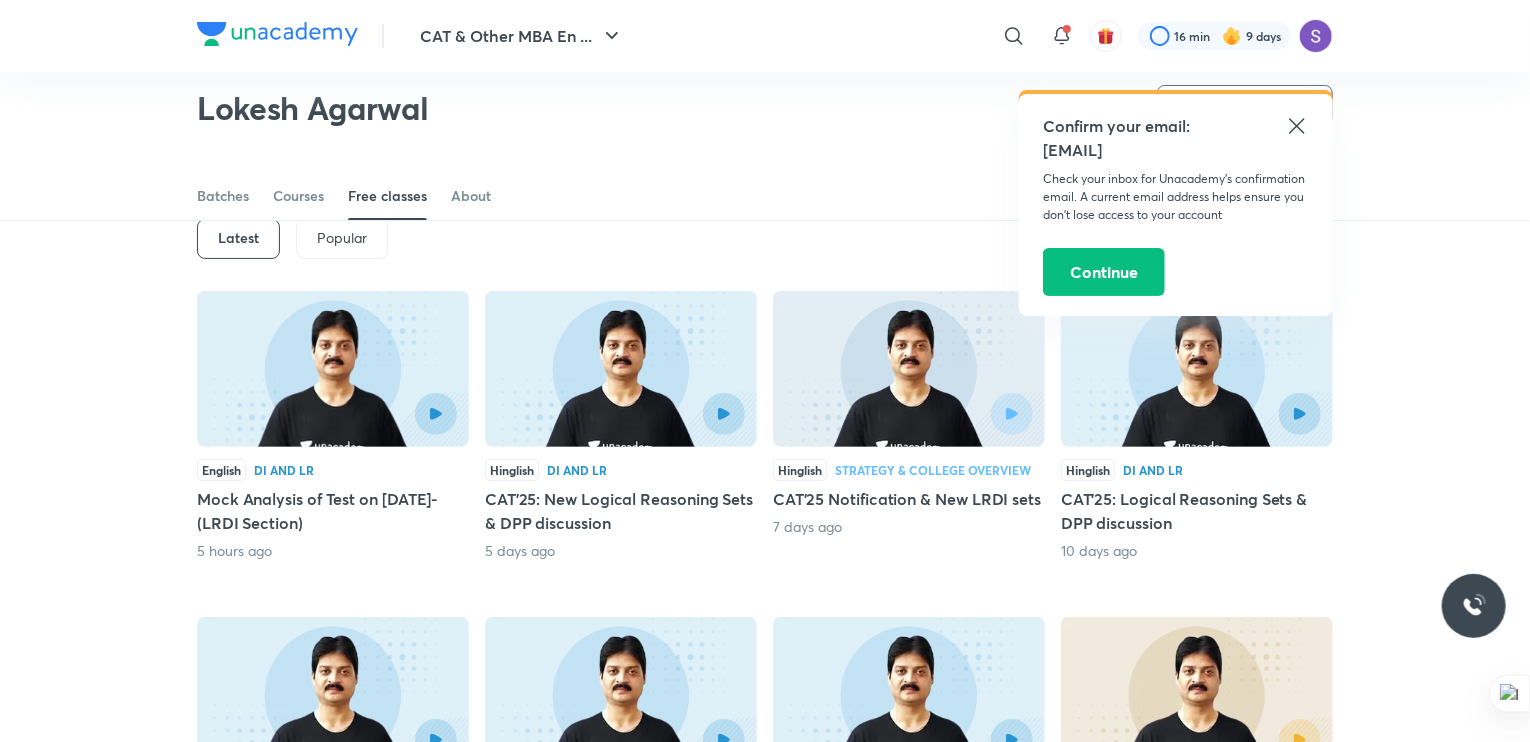 click 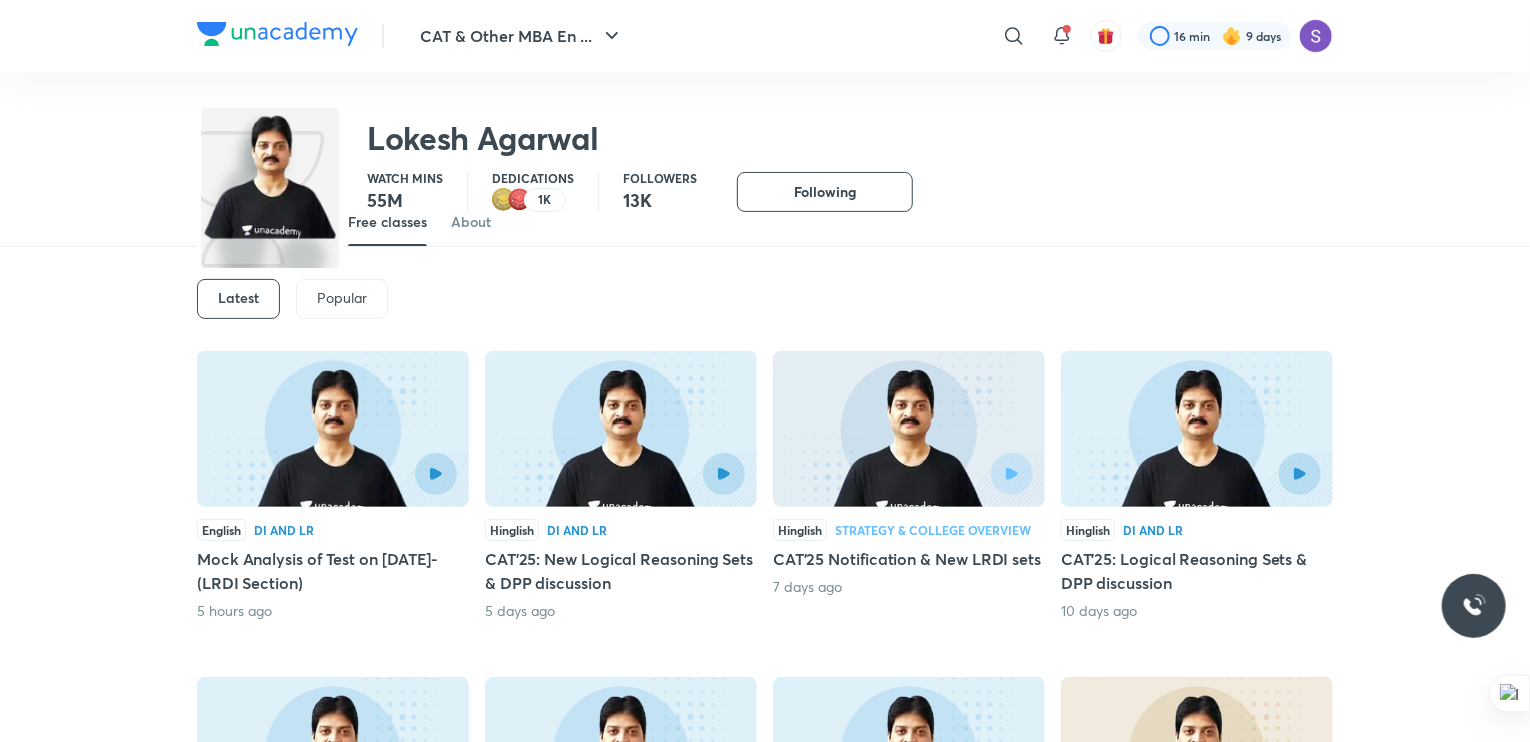 scroll, scrollTop: 0, scrollLeft: 0, axis: both 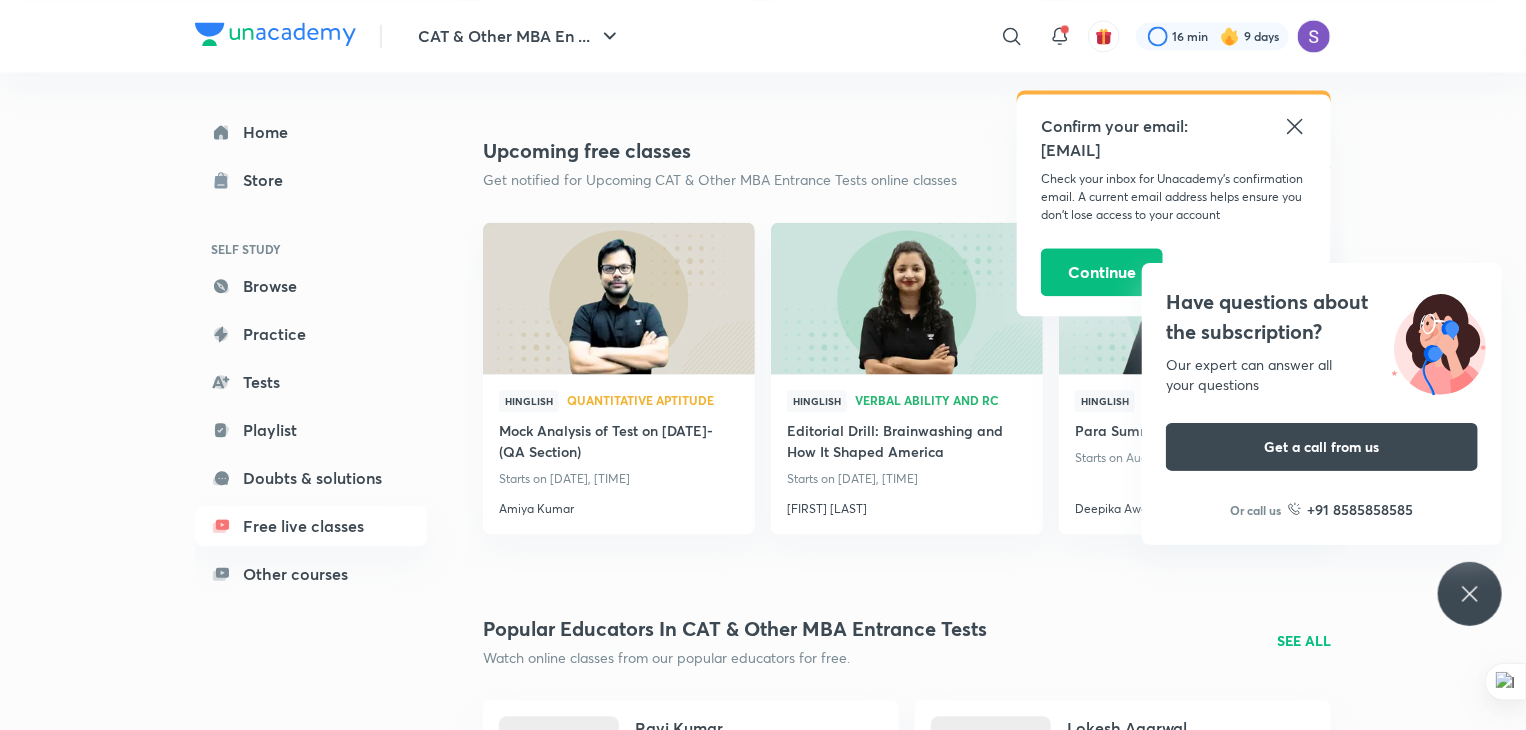click 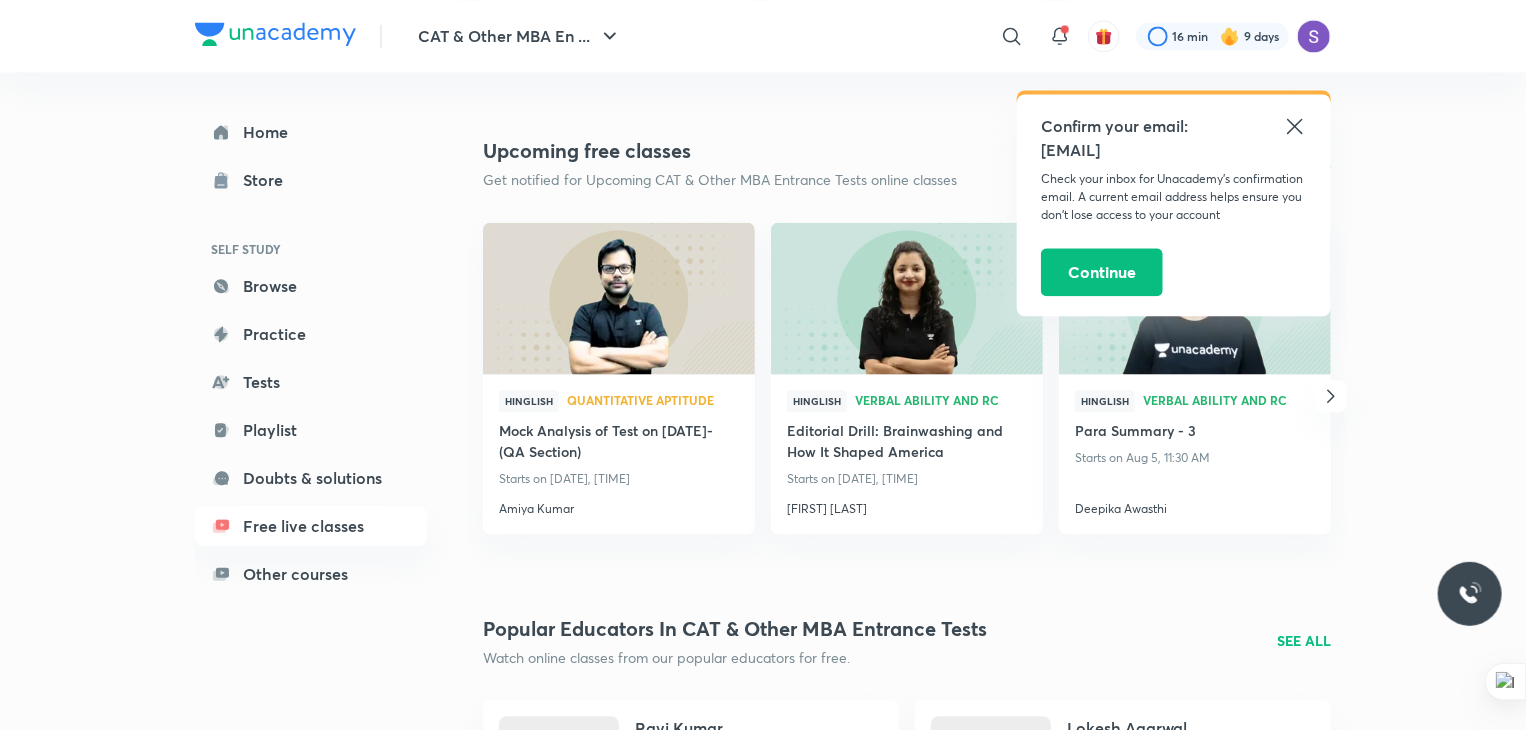 click 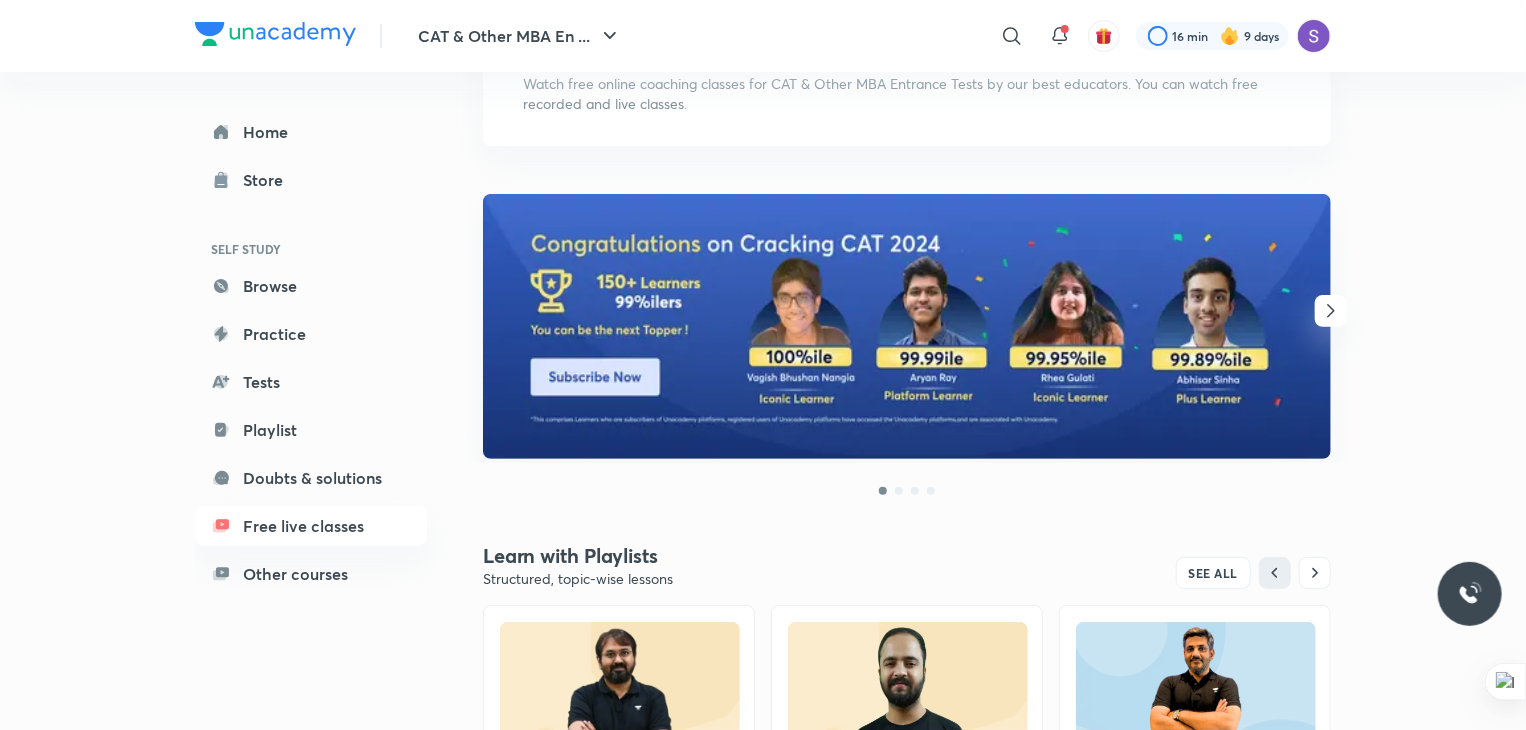 scroll, scrollTop: 0, scrollLeft: 0, axis: both 